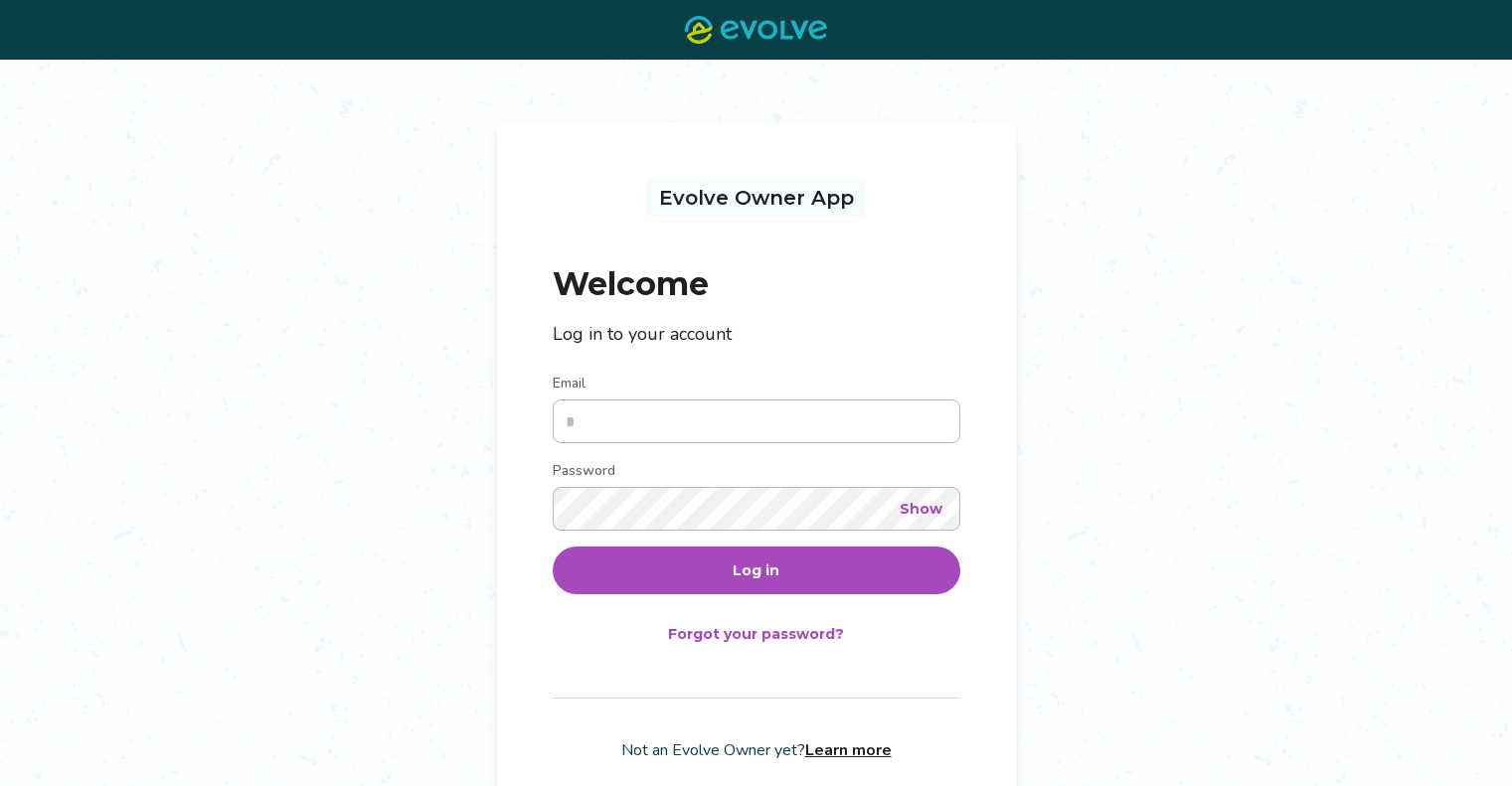 scroll, scrollTop: 0, scrollLeft: 0, axis: both 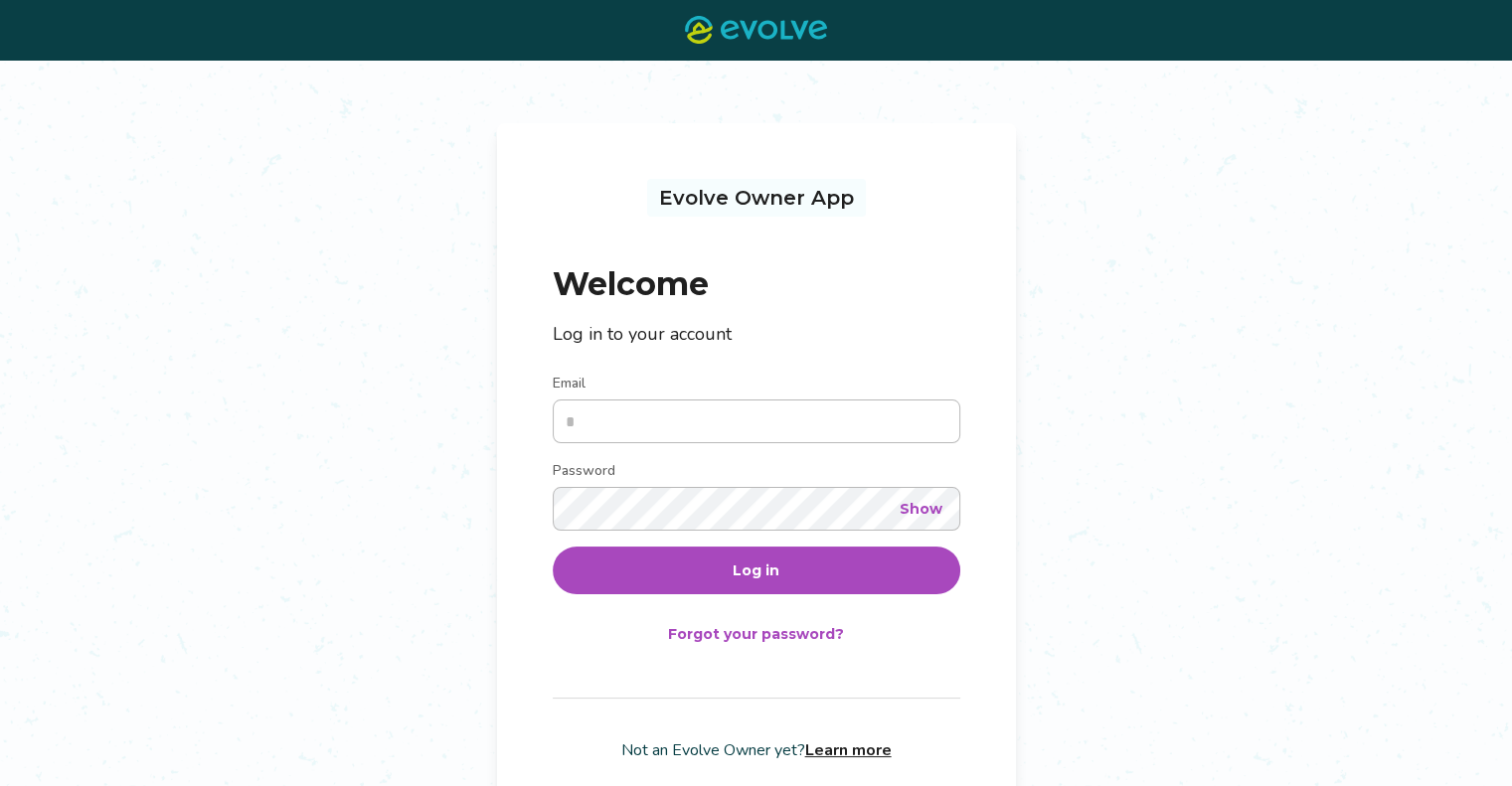 type on "**********" 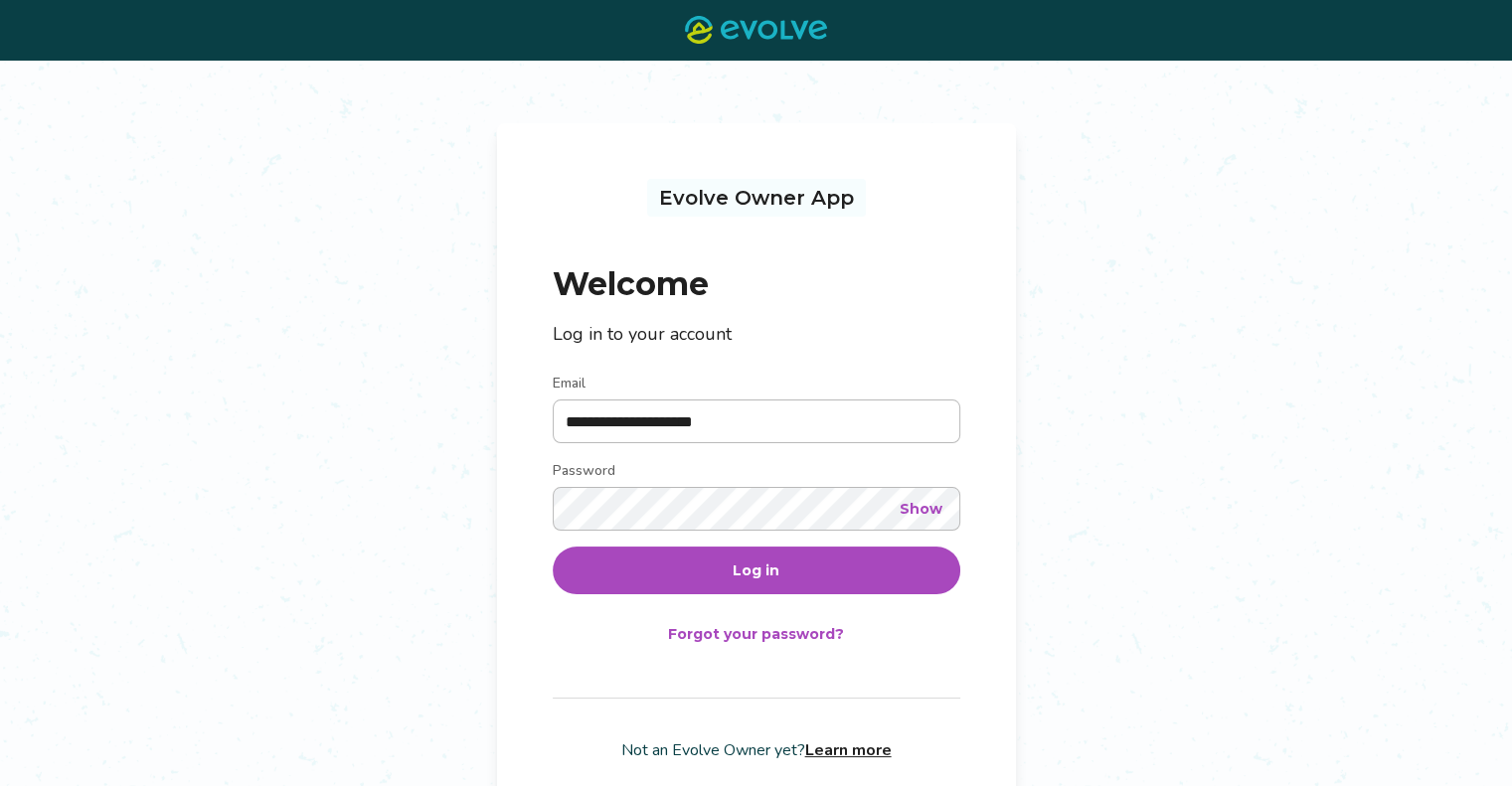 click on "Log in" at bounding box center [756, 570] 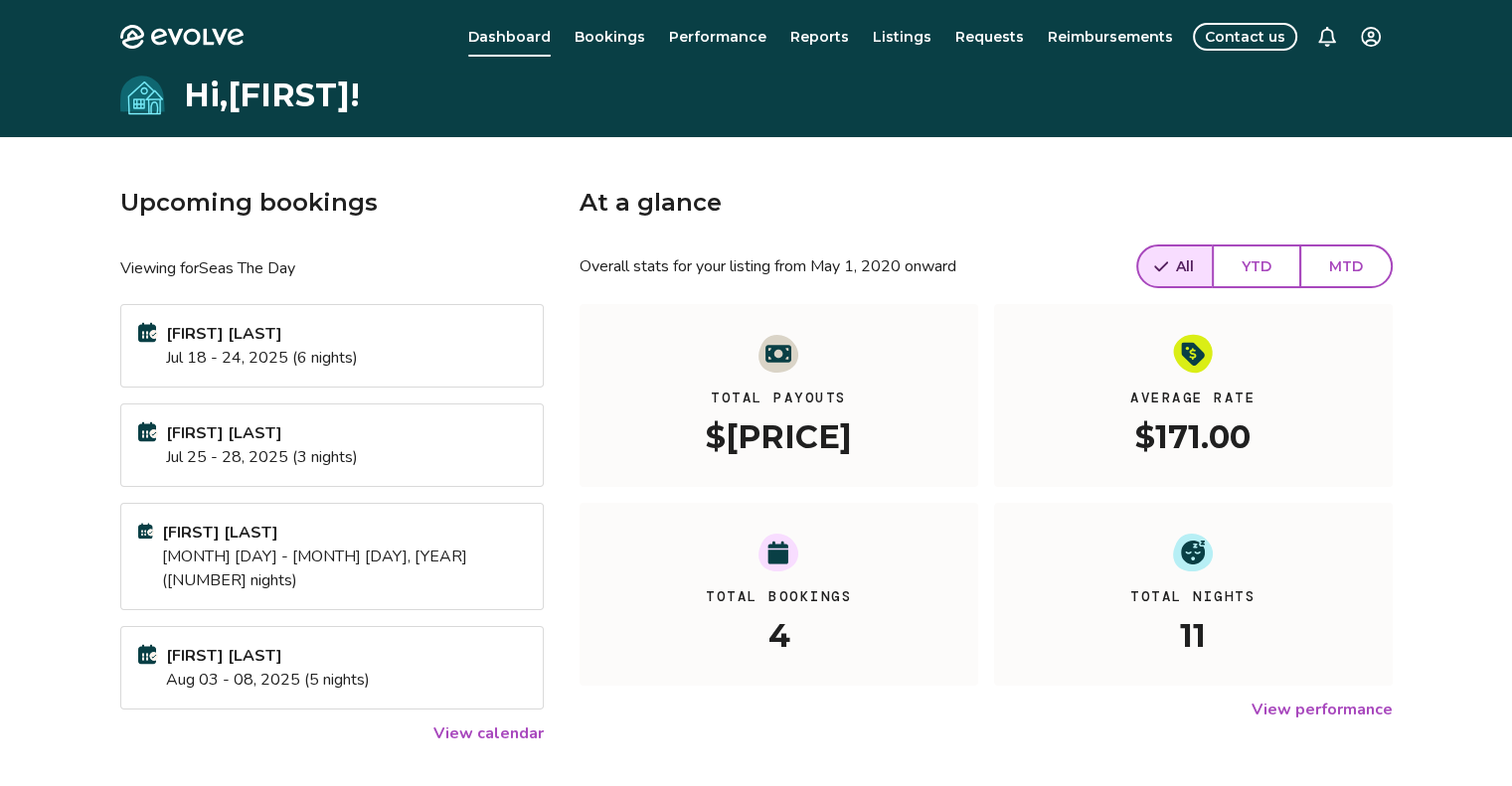 click on "View calendar" at bounding box center (488, 733) 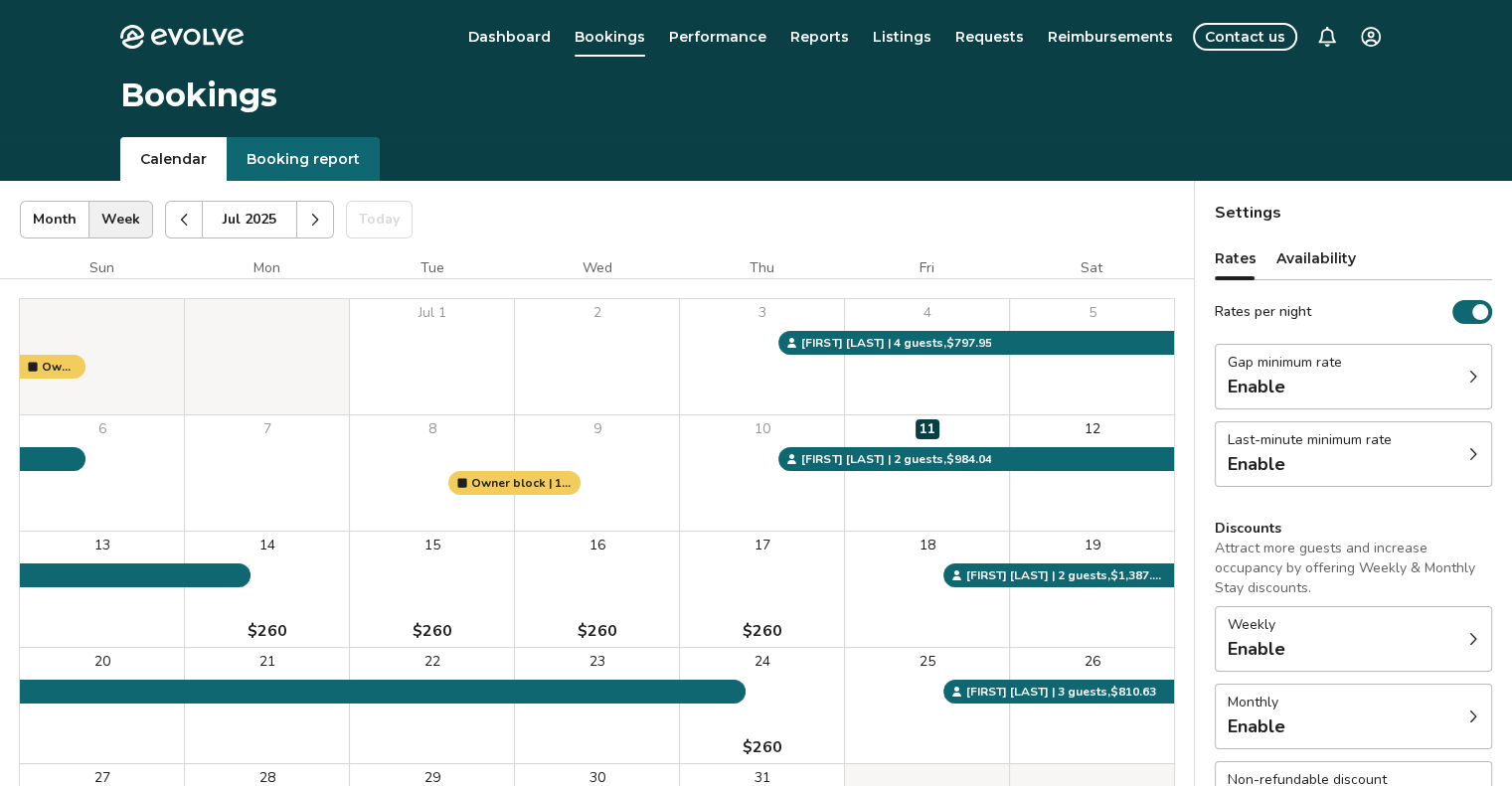 click at bounding box center [315, 220] 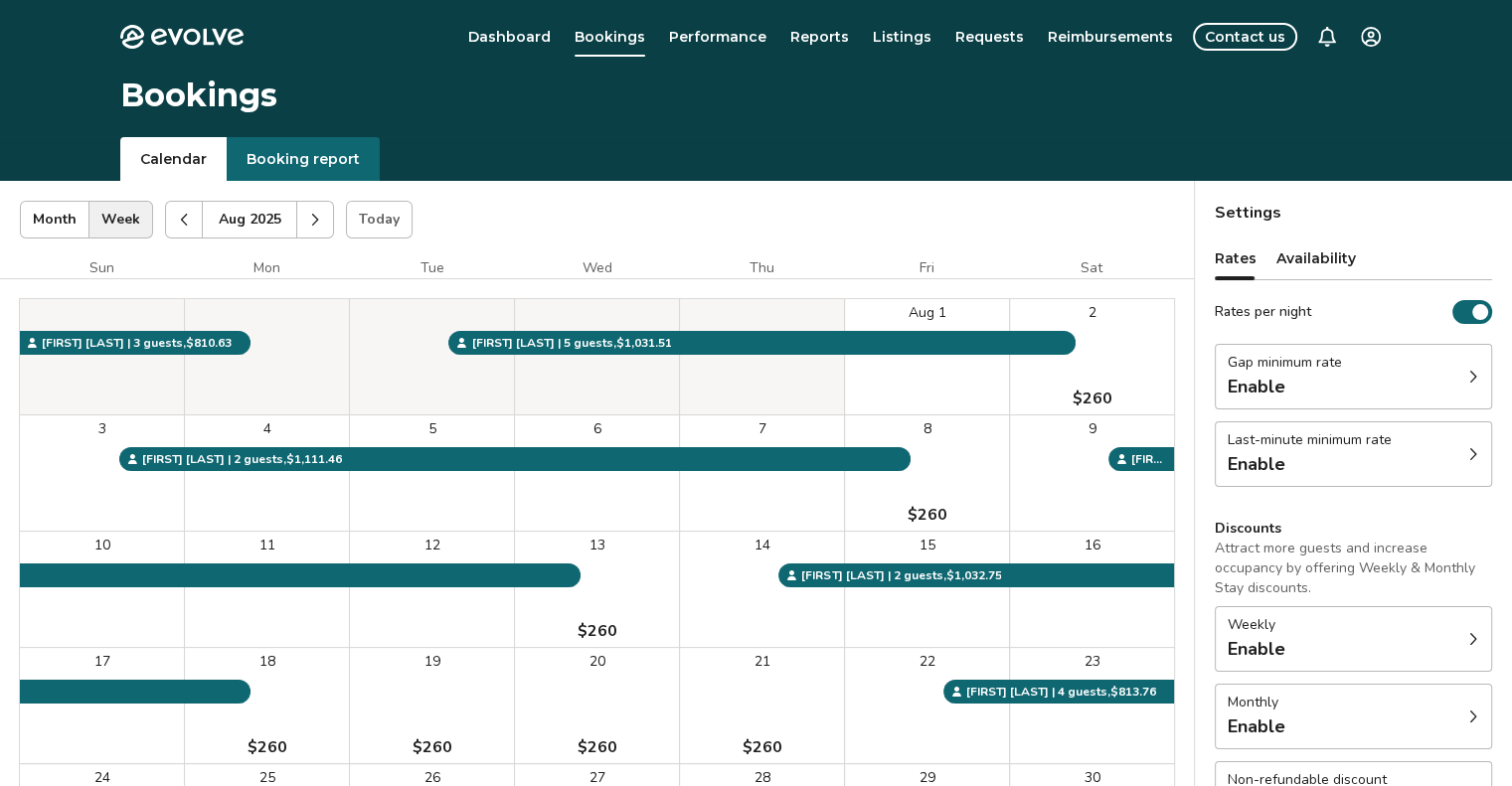 click at bounding box center (315, 220) 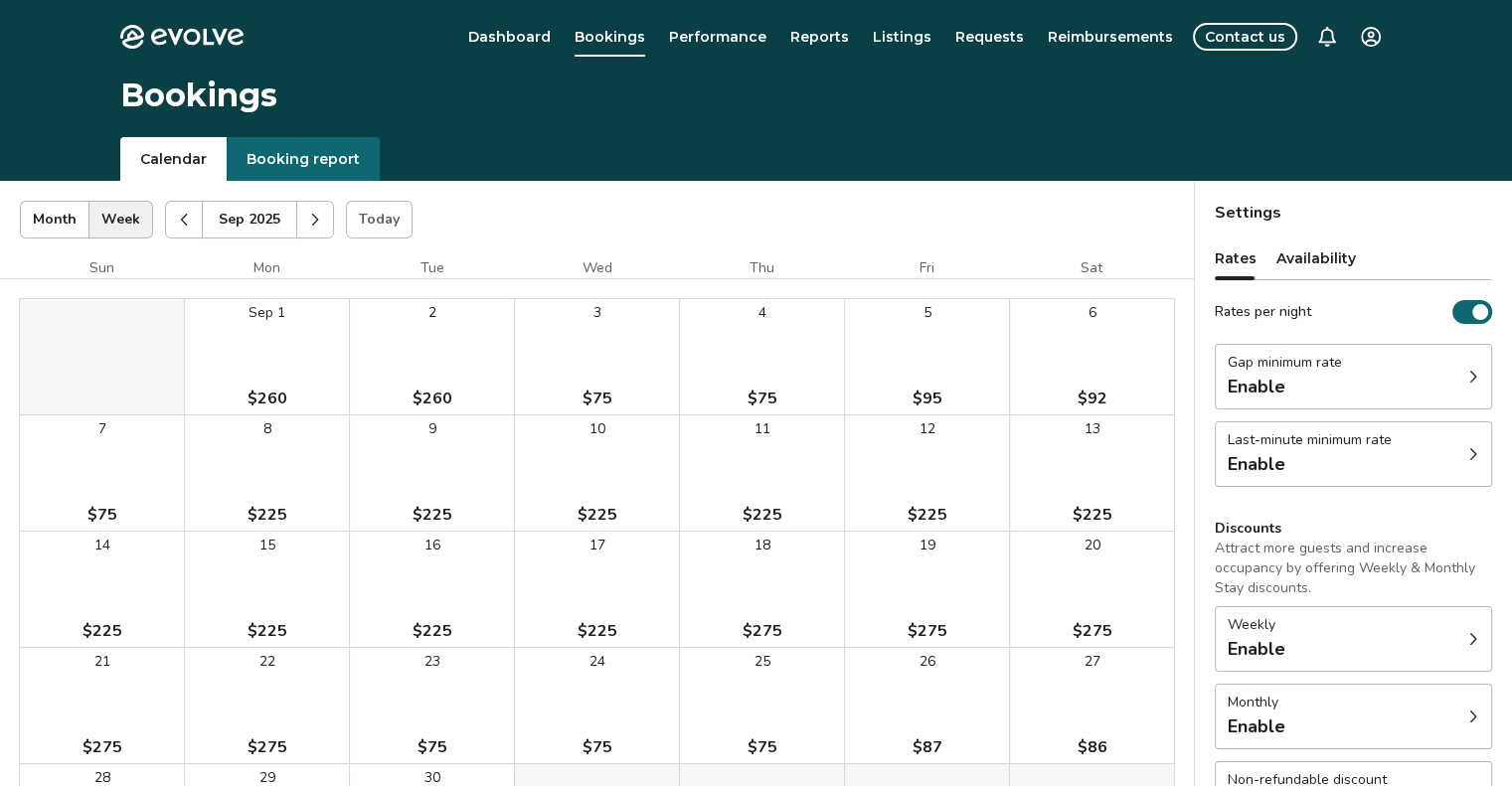 click at bounding box center (315, 220) 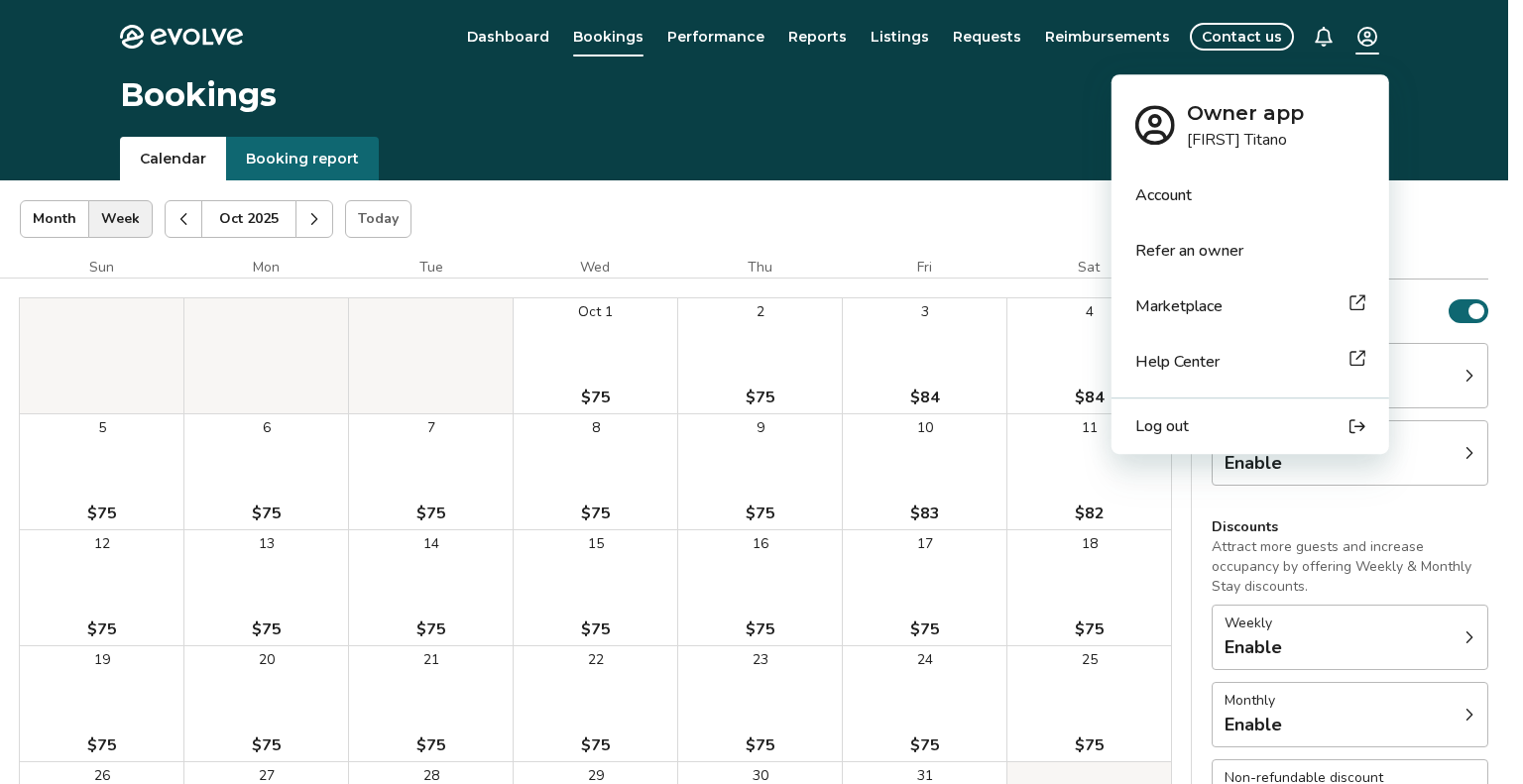 click on "Evolve Dashboard Bookings Performance Reports Listings Requests Reimbursements Contact us Bookings Calendar Booking report [MONTH] [YEAR]  | Views Month Week [MONTH] [YEAR] Today Settings Seas The Day [MONTH] [YEAR] Sun Mon Tue Wed Thu Fri Sat [MONTH] 1 $[PRICE] 2 $[PRICE] 3 $[PRICE] 4 $[PRICE] 5 $[PRICE] 6 $[PRICE] 7 $[PRICE] 8 $[PRICE] 9 $[PRICE] 10 $[PRICE] 11 $[PRICE] 12 $[PRICE] 13 $[PRICE] 14 $[PRICE] 15 $[PRICE] 16 $[PRICE] 17 $[PRICE] 18 $[PRICE] 19 $[PRICE] 20 $[PRICE] 21 $[PRICE] 22 $[PRICE] 23 $[PRICE] 24 $[PRICE] 25 $[PRICE] 26 $[PRICE] 27 $[PRICE] 28 $[PRICE] 29 $[PRICE] 30 $[PRICE] 31 $[PRICE] Booking Pending Evolve/Owner Settings Rates Availability Rates per night Gap minimum rate Enable Last-minute minimum rate Enable Discounts Attract more guests and increase occupancy by offering Weekly  & Monthly Stay discounts. Weekly Enable Monthly Enable Non-refundable discount 10% off View rates, policies,  & fees Gap minimum rate Reduce your minimum rate by 20%  to help fill nights between bookings  (Fridays and Saturdays excluded). Enable Once enabled, the % off may take up to 24 hours to activate and will stay active until you disable. Last-minute minimum rate Enable   Enable" at bounding box center [762, 512] 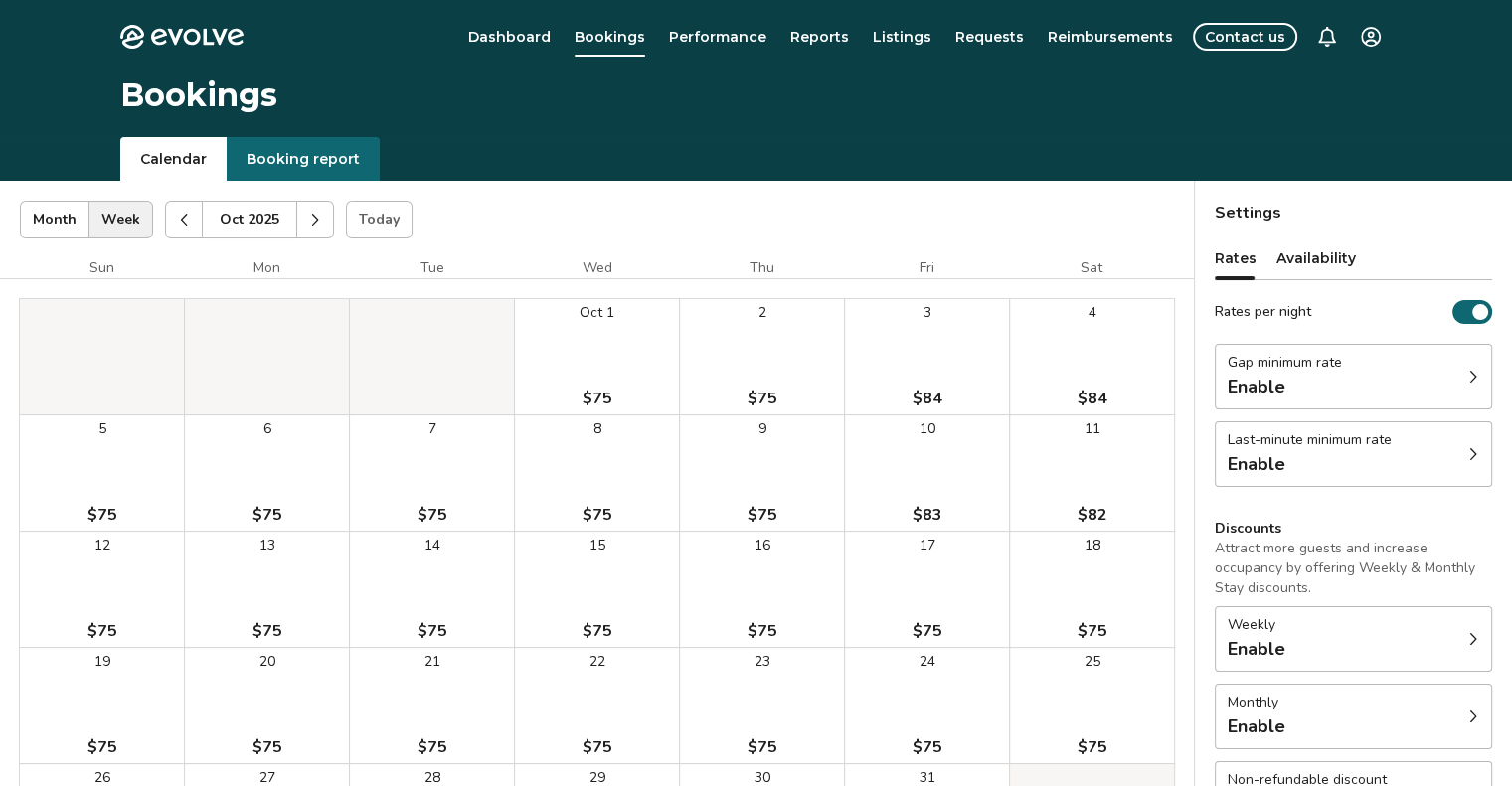 click on "Evolve Dashboard Bookings Performance Reports Listings Requests Reimbursements Contact us Bookings Calendar Booking report [MONTH] [YEAR]  | Views Month Week [MONTH] [YEAR] Today Settings Seas The Day [MONTH] [YEAR] Sun Mon Tue Wed Thu Fri Sat [MONTH] 1 $[PRICE] 2 $[PRICE] 3 $[PRICE] 4 $[PRICE] 5 $[PRICE] 6 $[PRICE] 7 $[PRICE] 8 $[PRICE] 9 $[PRICE] 10 $[PRICE] 11 $[PRICE] 12 $[PRICE] 13 $[PRICE] 14 $[PRICE] 15 $[PRICE] 16 $[PRICE] 17 $[PRICE] 18 $[PRICE] 19 $[PRICE] 20 $[PRICE] 21 $[PRICE] 22 $[PRICE] 23 $[PRICE] 24 $[PRICE] 25 $[PRICE] 26 $[PRICE] 27 $[PRICE] 28 $[PRICE] 29 $[PRICE] 30 $[PRICE] 31 $[PRICE] Booking Pending Evolve/Owner Settings Rates Availability Rates per night Gap minimum rate Enable Last-minute minimum rate Enable Discounts Attract more guests and increase occupancy by offering Weekly  & Monthly Stay discounts. Weekly Enable Monthly Enable Non-refundable discount 10% off View rates, policies,  & fees Gap minimum rate Reduce your minimum rate by 20%  to help fill nights between bookings  (Fridays and Saturdays excluded). Enable Once enabled, the % off may take up to 24 hours to activate and will stay active until you disable. Last-minute minimum rate Enable   Enable" at bounding box center [756, 514] 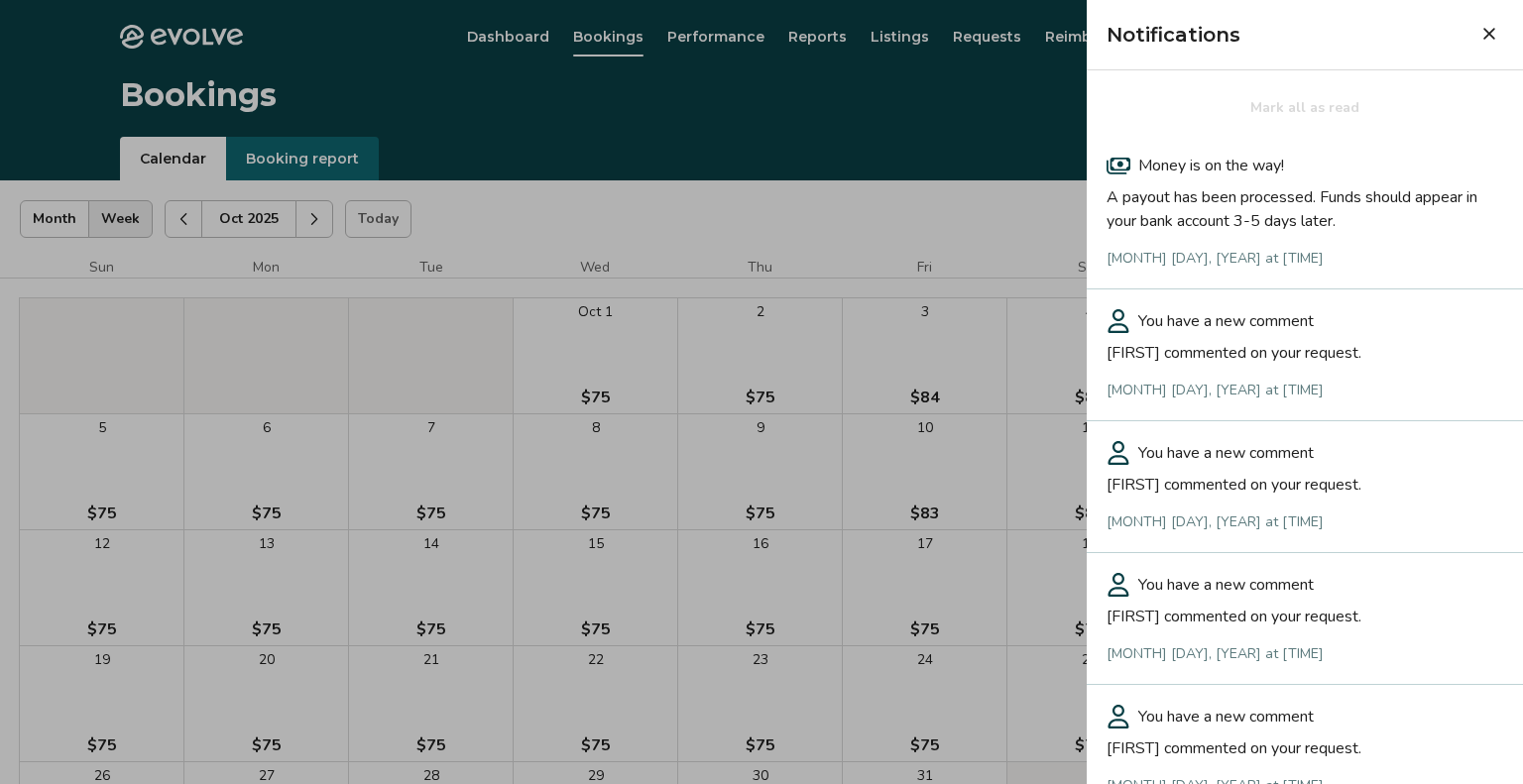click 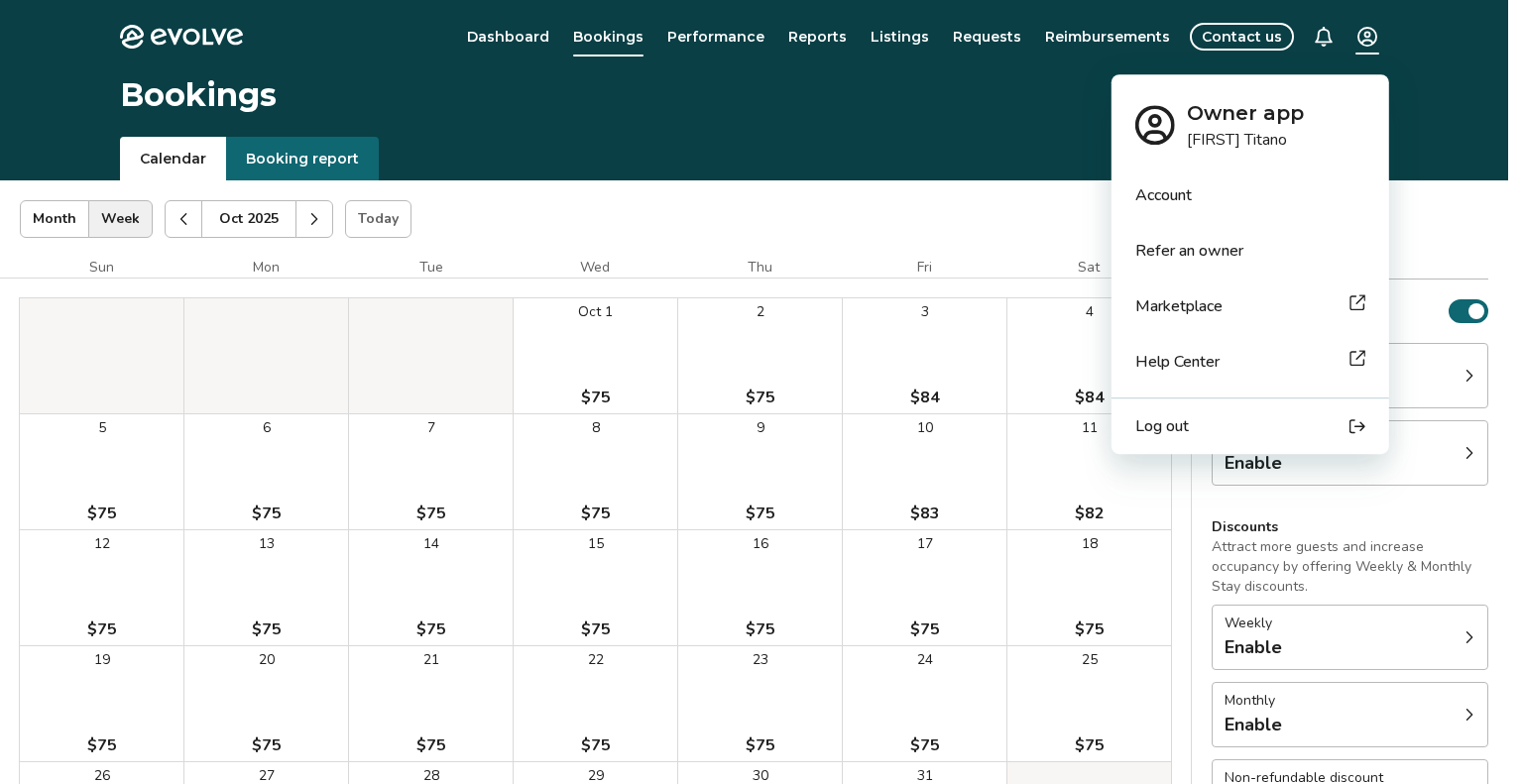 click on "Evolve Dashboard Bookings Performance Reports Listings Requests Reimbursements Contact us Bookings Calendar Booking report [MONTH] [YEAR]  | Views Month Week [MONTH] [YEAR] Today Settings Seas The Day [MONTH] [YEAR] Sun Mon Tue Wed Thu Fri Sat [MONTH] 1 $[PRICE] 2 $[PRICE] 3 $[PRICE] 4 $[PRICE] 5 $[PRICE] 6 $[PRICE] 7 $[PRICE] 8 $[PRICE] 9 $[PRICE] 10 $[PRICE] 11 $[PRICE] 12 $[PRICE] 13 $[PRICE] 14 $[PRICE] 15 $[PRICE] 16 $[PRICE] 17 $[PRICE] 18 $[PRICE] 19 $[PRICE] 20 $[PRICE] 21 $[PRICE] 22 $[PRICE] 23 $[PRICE] 24 $[PRICE] 25 $[PRICE] 26 $[PRICE] 27 $[PRICE] 28 $[PRICE] 29 $[PRICE] 30 $[PRICE] 31 $[PRICE] Booking Pending Evolve/Owner Settings Rates Availability Rates per night Gap minimum rate Enable Last-minute minimum rate Enable Discounts Attract more guests and increase occupancy by offering Weekly  & Monthly Stay discounts. Weekly Enable Monthly Enable Non-refundable discount 10% off View rates, policies,  & fees Gap minimum rate Reduce your minimum rate by 20%  to help fill nights between bookings  (Fridays and Saturdays excluded). Enable Once enabled, the % off may take up to 24 hours to activate and will stay active until you disable. Last-minute minimum rate Enable   Enable" at bounding box center [762, 512] 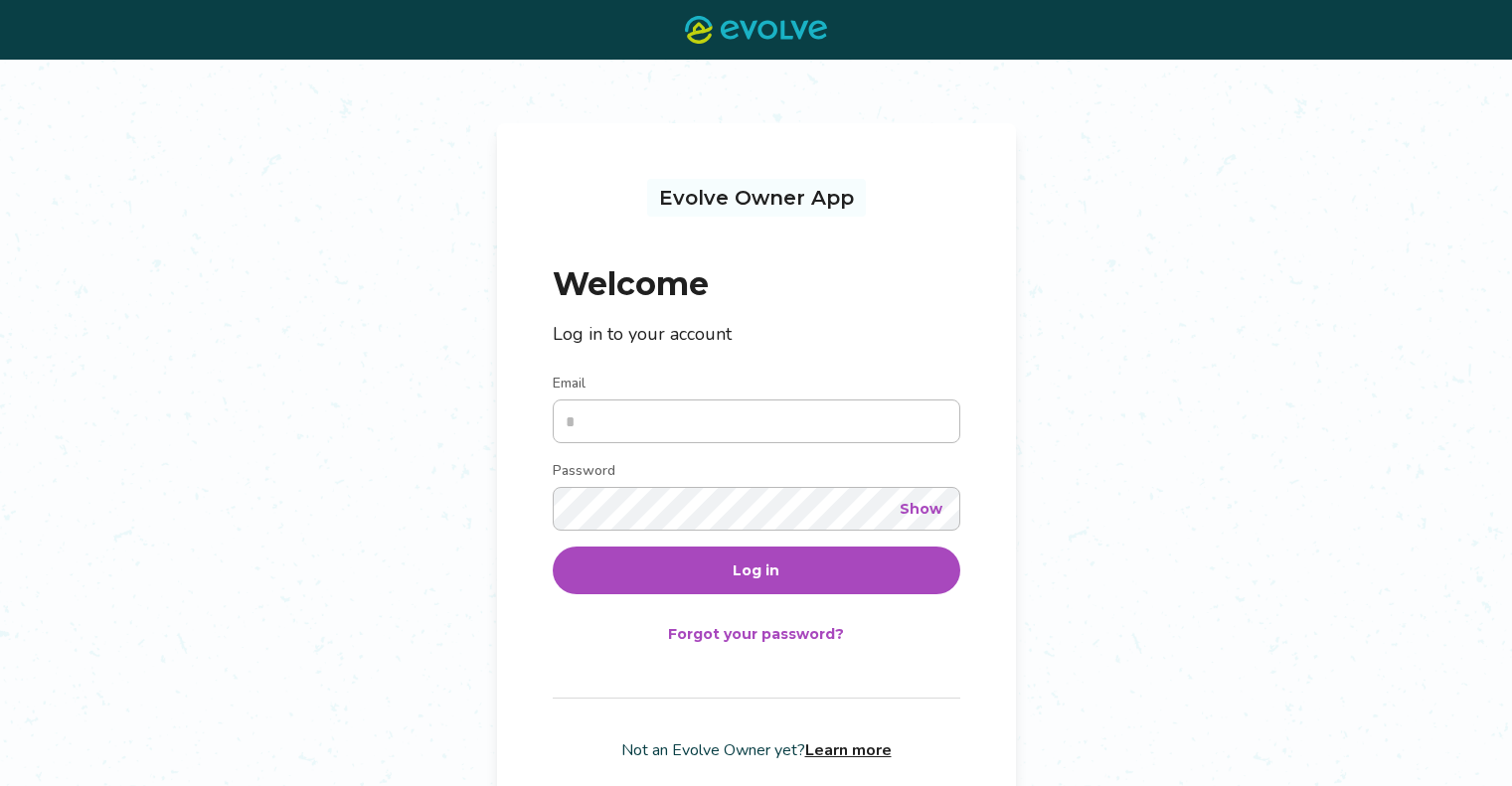 scroll, scrollTop: 0, scrollLeft: 0, axis: both 